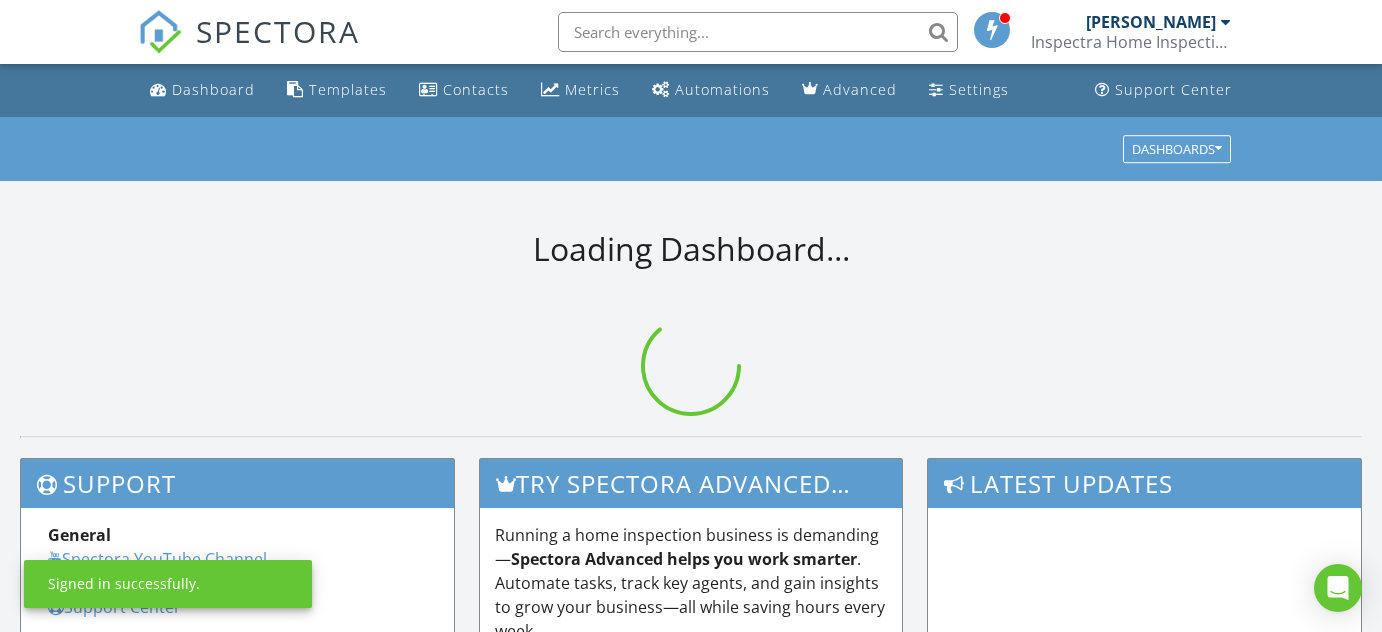 scroll, scrollTop: 0, scrollLeft: 0, axis: both 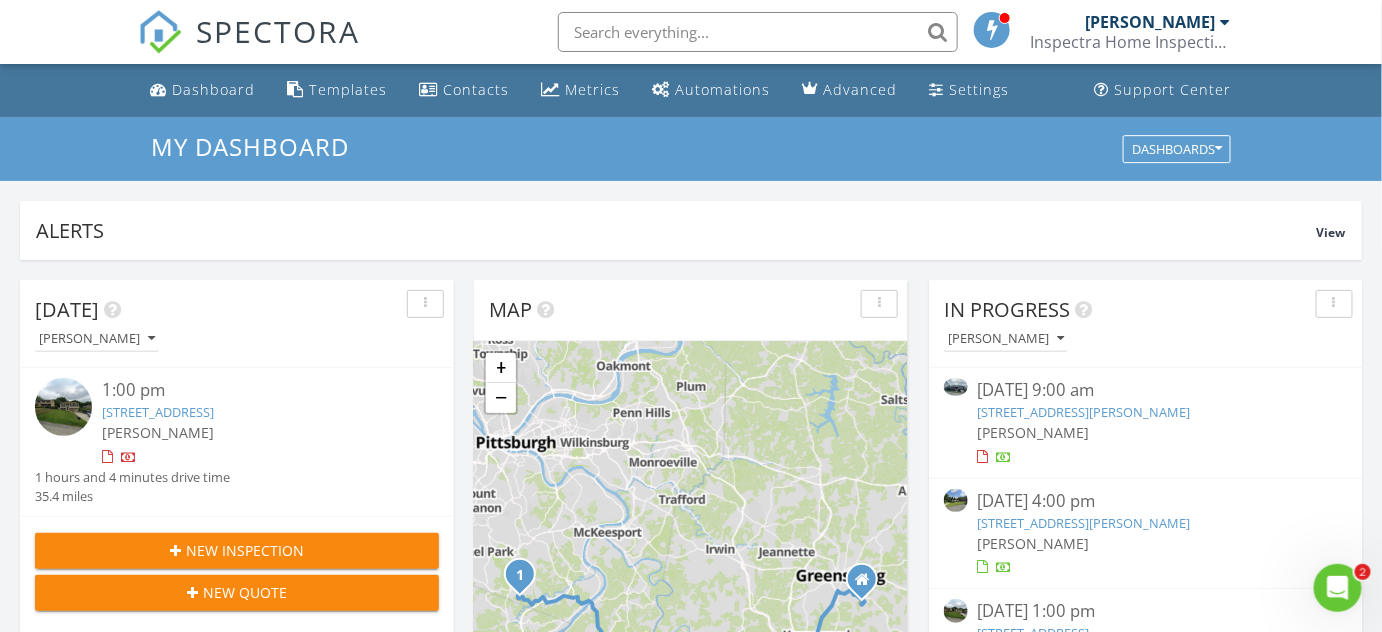 click on "111 S Hitchman St, Mount Pleasant, PA 15666" at bounding box center [1084, 412] 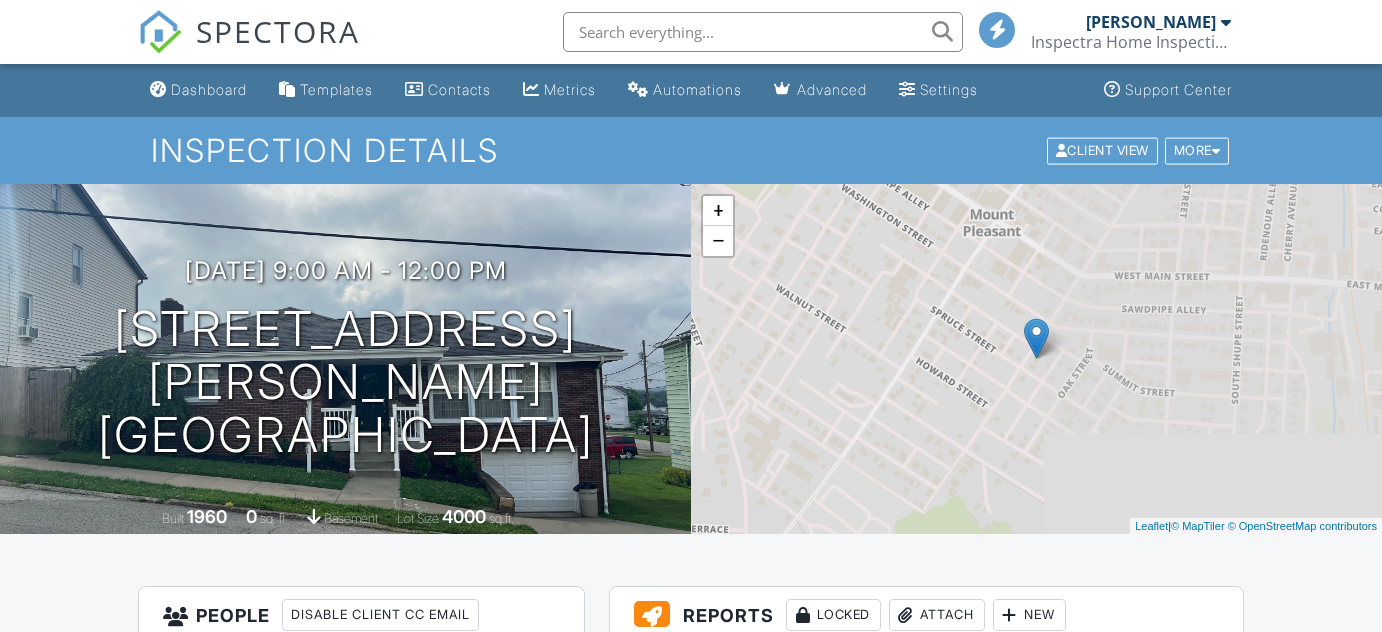 scroll, scrollTop: 0, scrollLeft: 0, axis: both 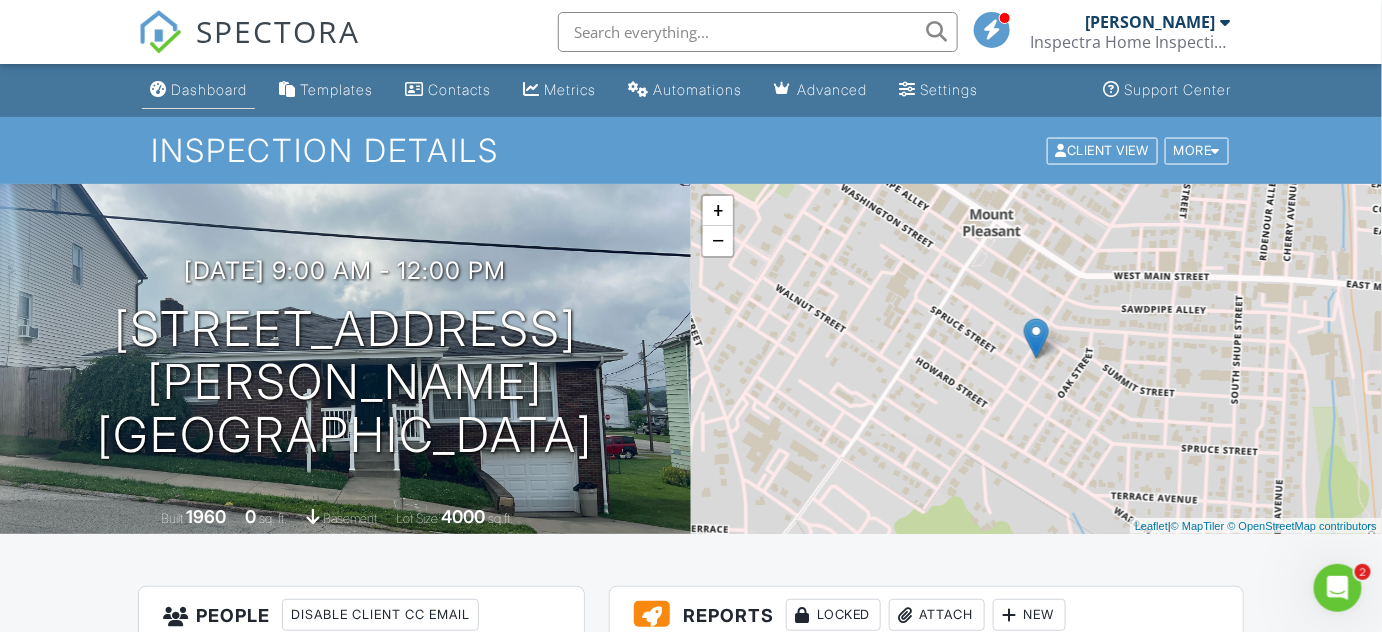 click on "Dashboard" at bounding box center [209, 89] 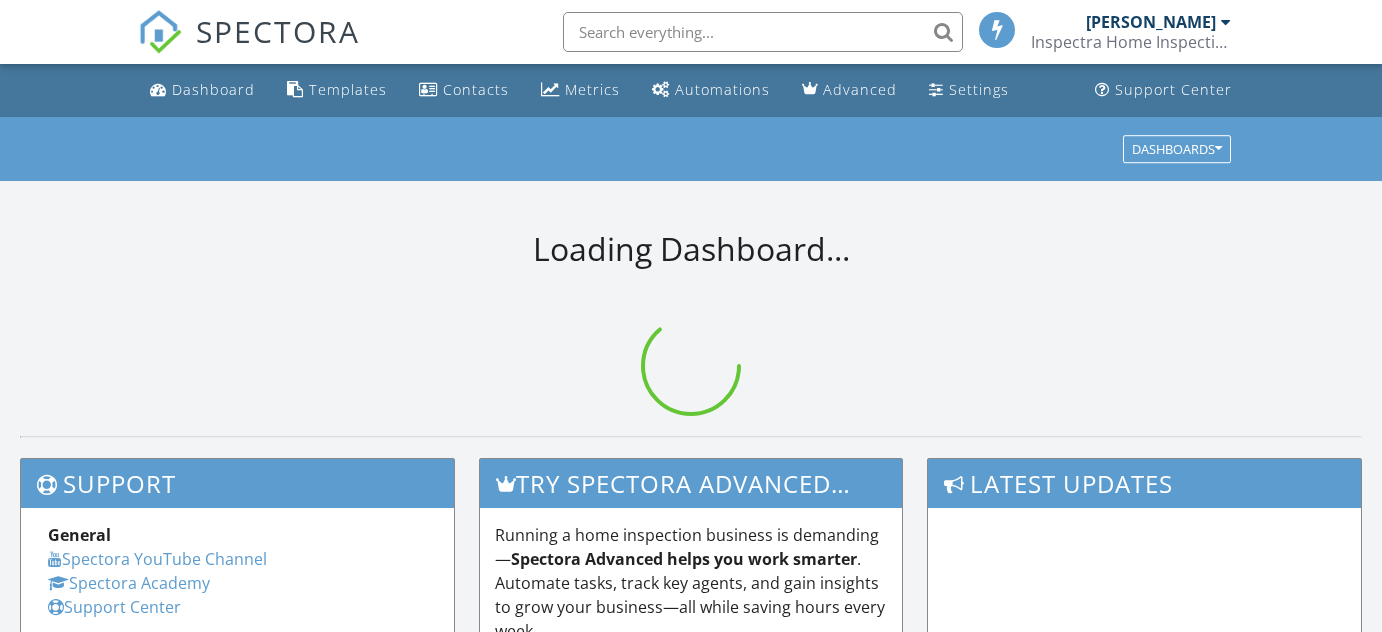 scroll, scrollTop: 0, scrollLeft: 0, axis: both 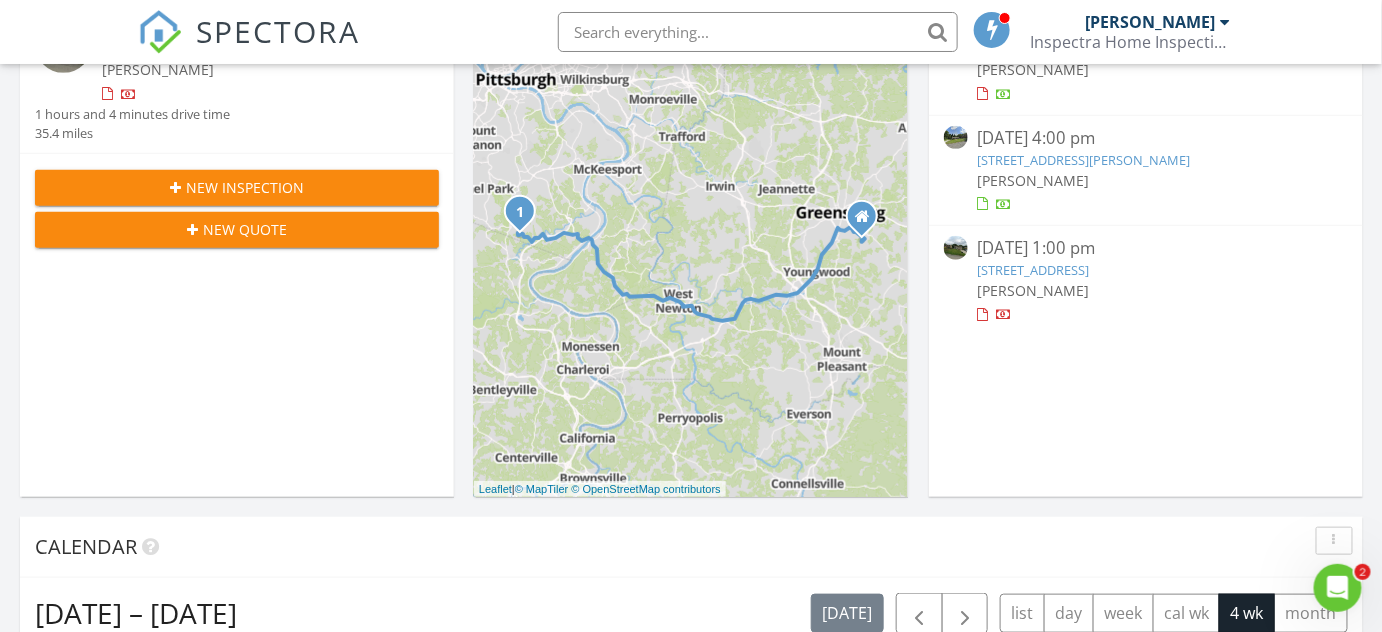 click on "3613 Falmouth Dr, SOUTH PARK, PA 15129" at bounding box center (1034, 270) 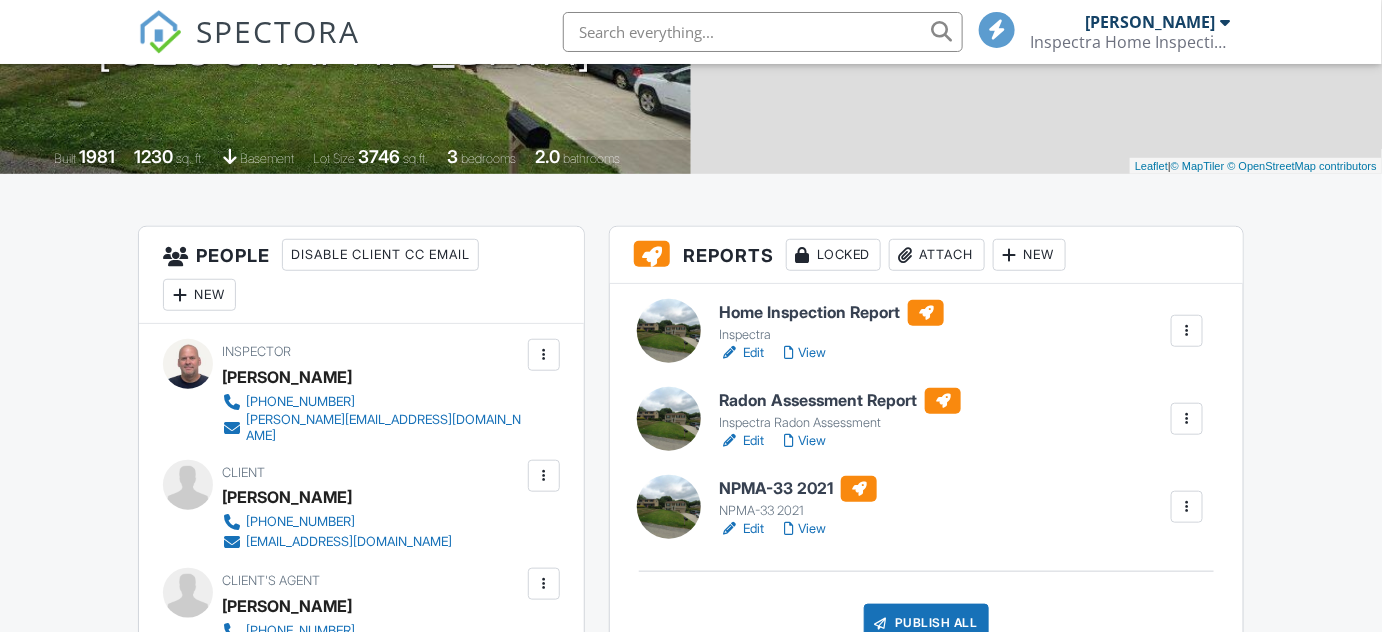 scroll, scrollTop: 0, scrollLeft: 0, axis: both 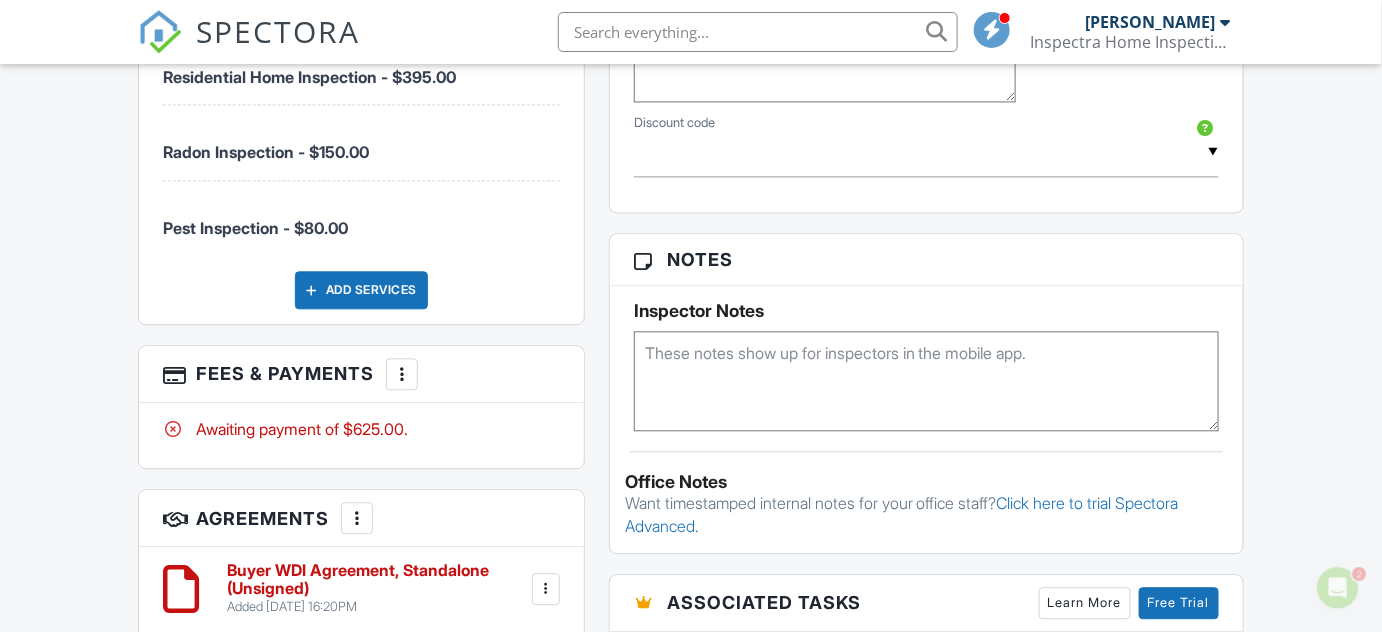 click on "More" at bounding box center [402, 374] 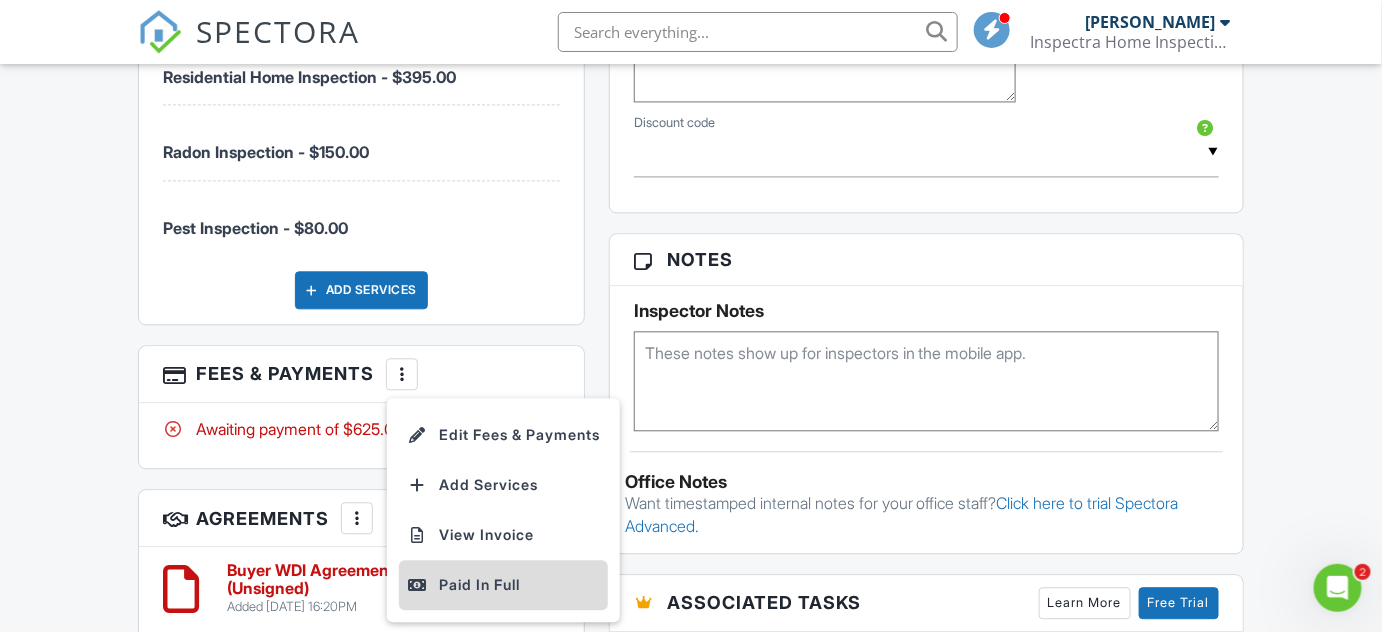 click on "Paid In Full" at bounding box center [503, 585] 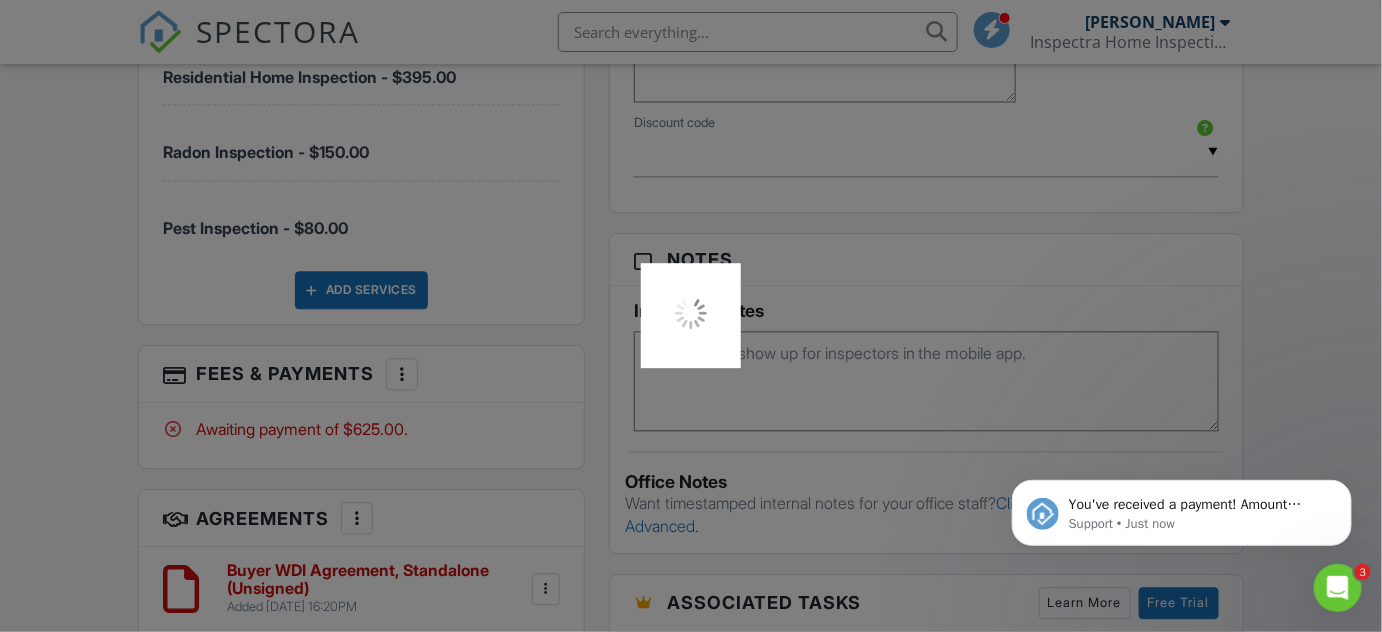 scroll, scrollTop: 0, scrollLeft: 0, axis: both 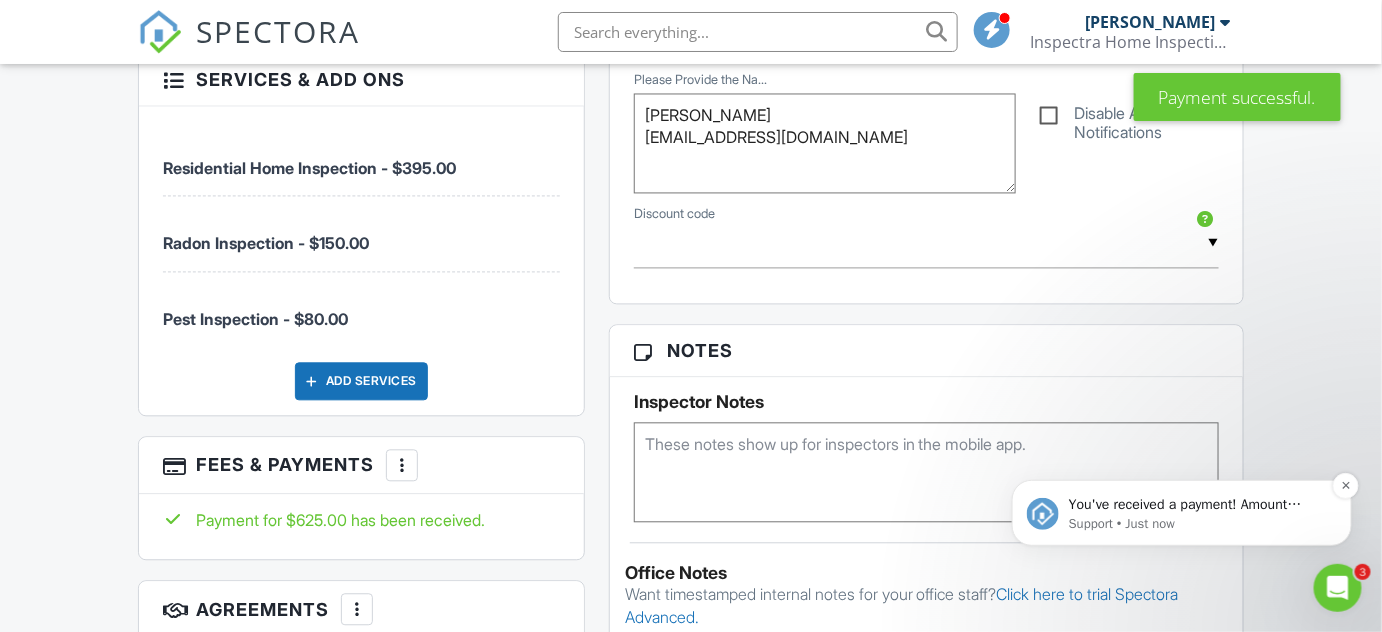 click on "You've received a payment!  Amount  $625.00  Fee  $0.00  Net  $625.00  Transaction #    Inspection  3613 Falmouth Dr, SOUTH PARK, PA 15129" at bounding box center (1197, 504) 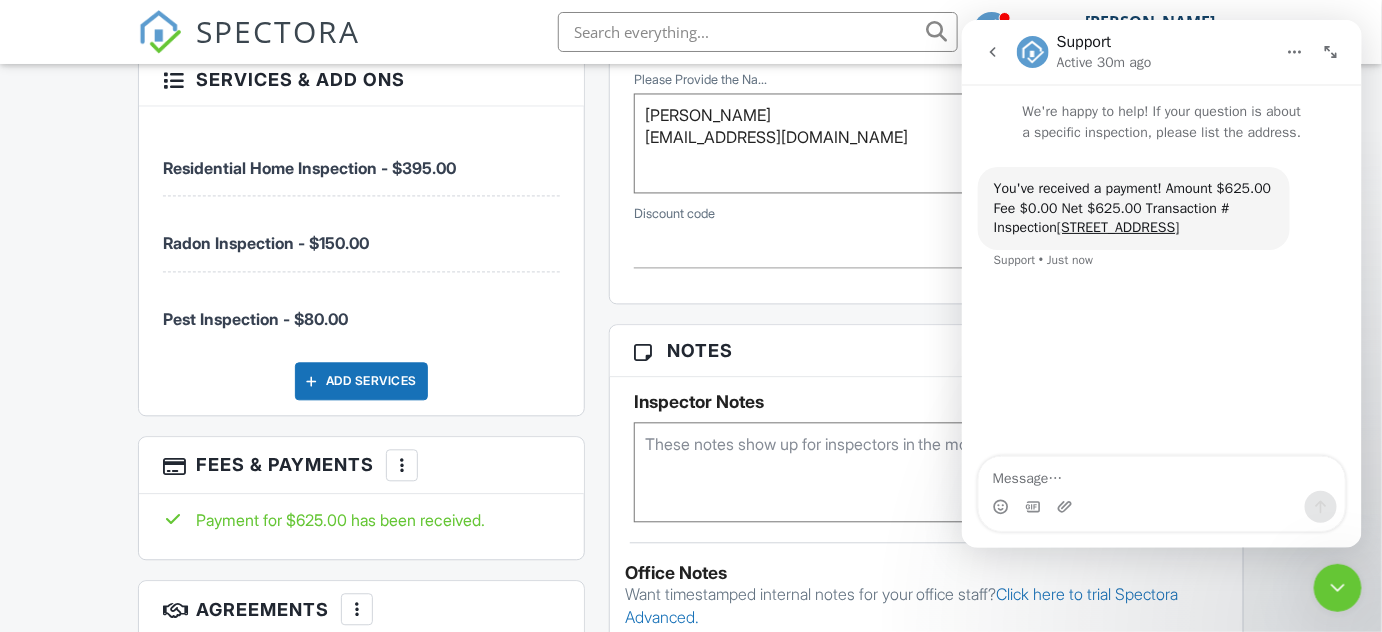 click on "Dashboard
Templates
Contacts
Metrics
Automations
Advanced
Settings
Support Center
Inspection Details
Client View
More
Property Details
Reschedule
Reorder / Copy
Share
Cancel
Delete
Print Order
Convert to V9
View Change Log
07/11/2025  1:00 pm
- 4:00 pm
3613 Falmouth Dr
SOUTH PARK, PA 15129
Built
1981
1230
sq. ft.
basement
Lot Size
3746
sq.ft.
3
bedrooms
2.0
bathrooms
+ − Leaflet  |  © MapTiler   © OpenStreetMap contributors
All emails and texts are disabled for this inspection!
Turn on emails and texts
Turn on and Requeue Notifications
Reports
Locked
Attach
New
Home Inspection Report
Inspectra" at bounding box center [691, 350] 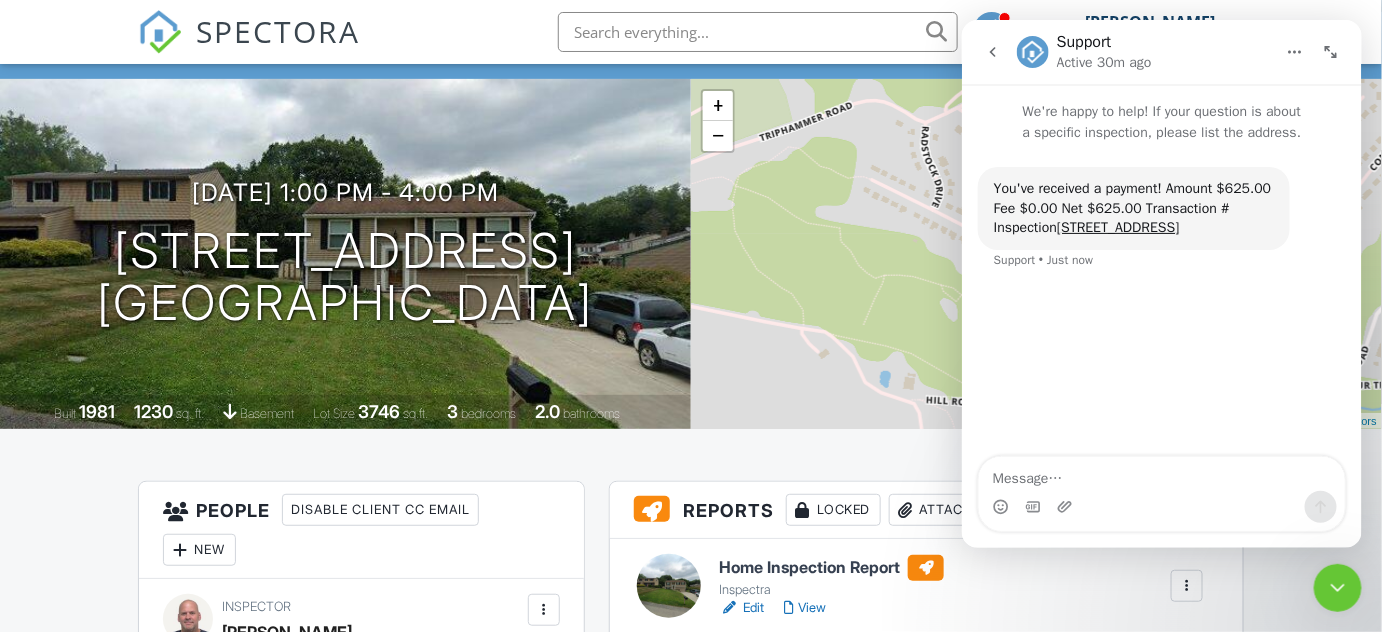 scroll, scrollTop: 0, scrollLeft: 0, axis: both 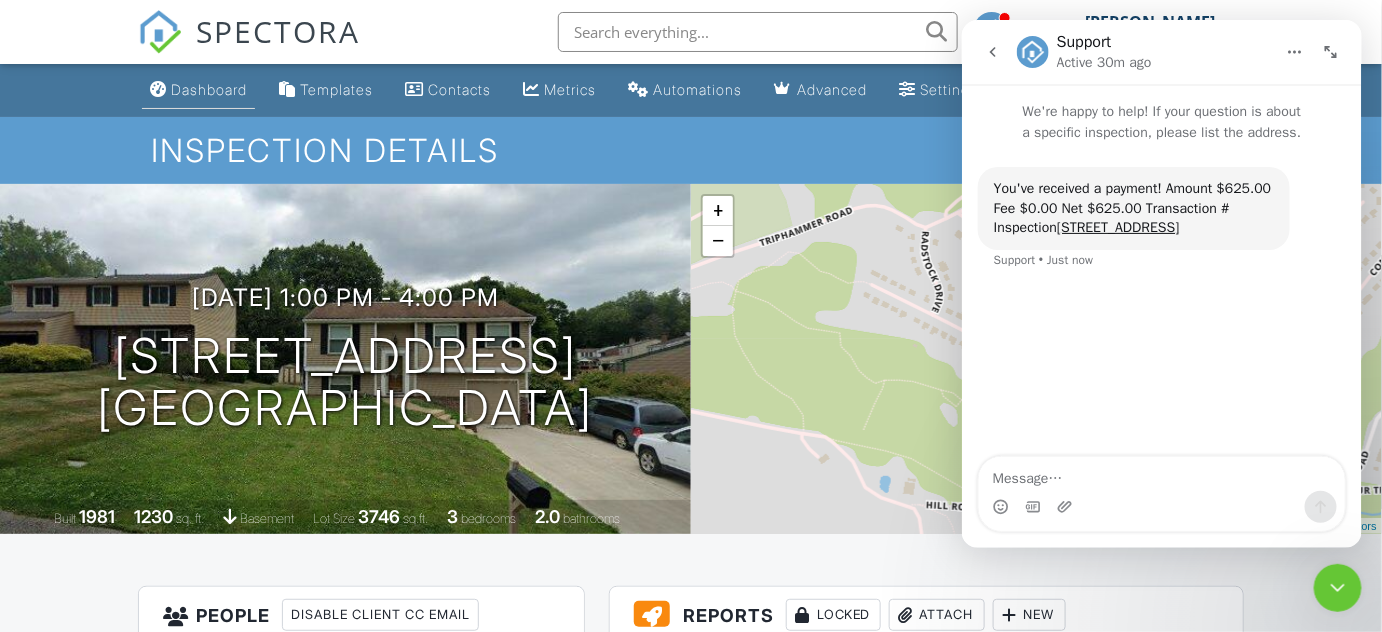click on "Dashboard" at bounding box center (209, 89) 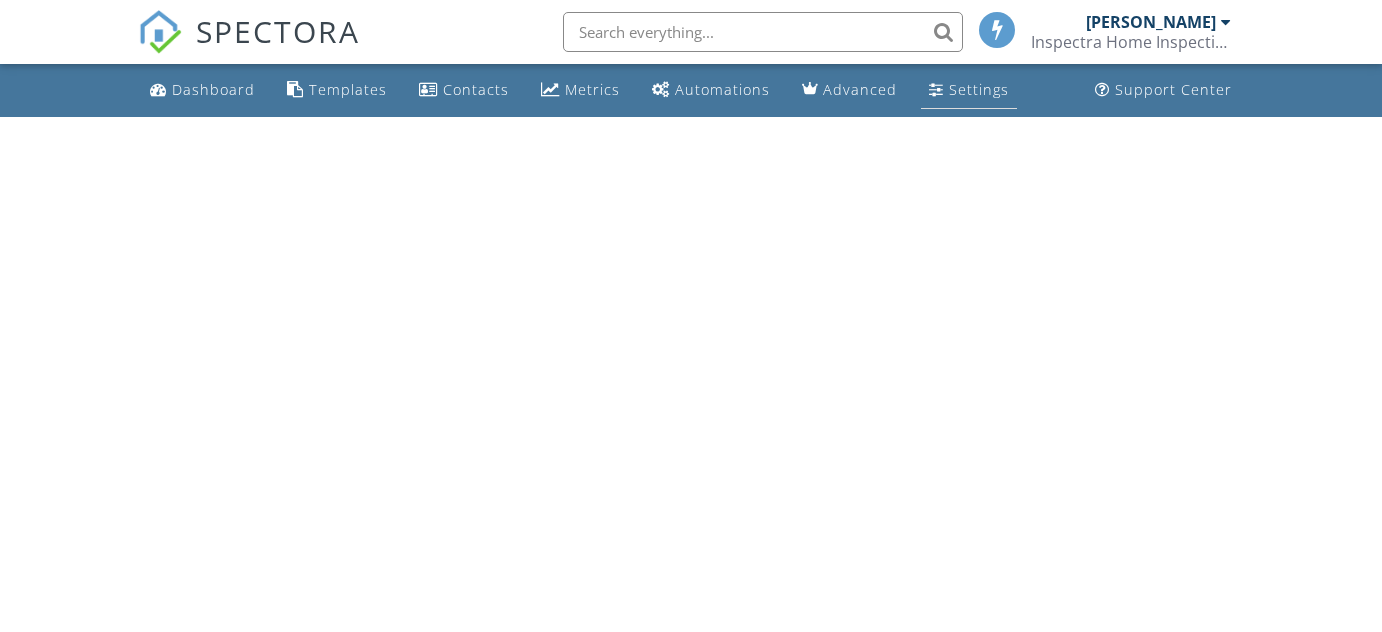 scroll, scrollTop: 0, scrollLeft: 0, axis: both 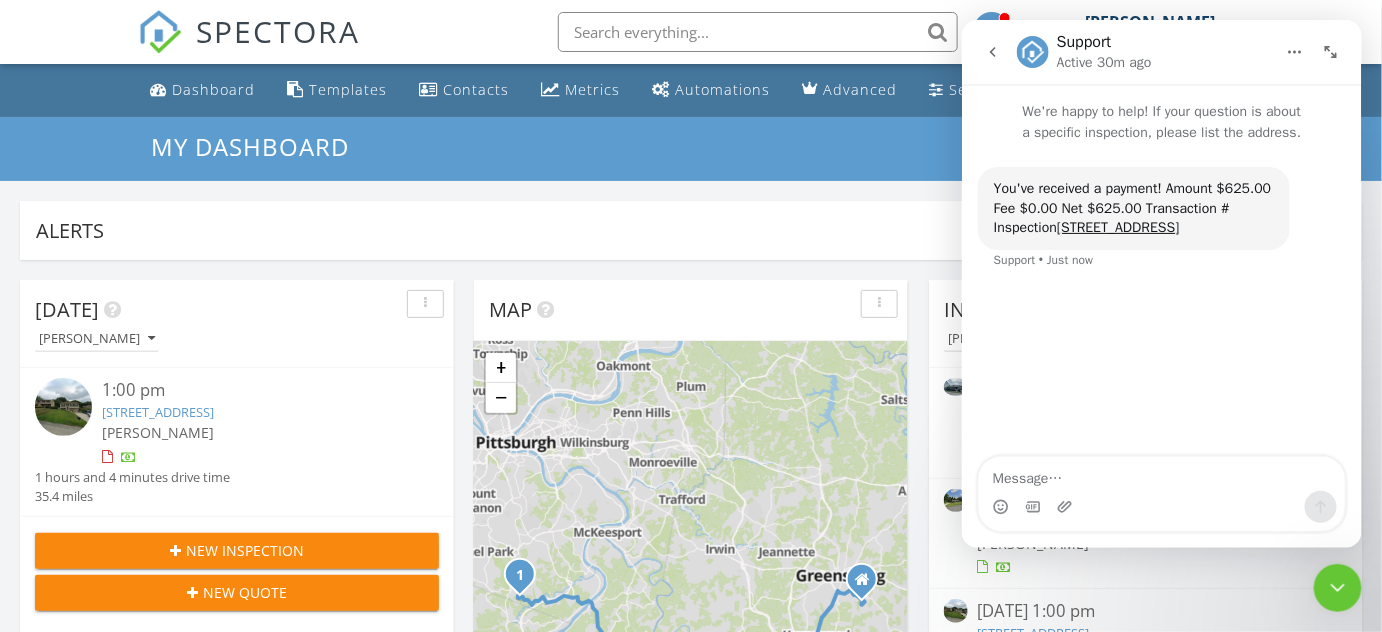 click 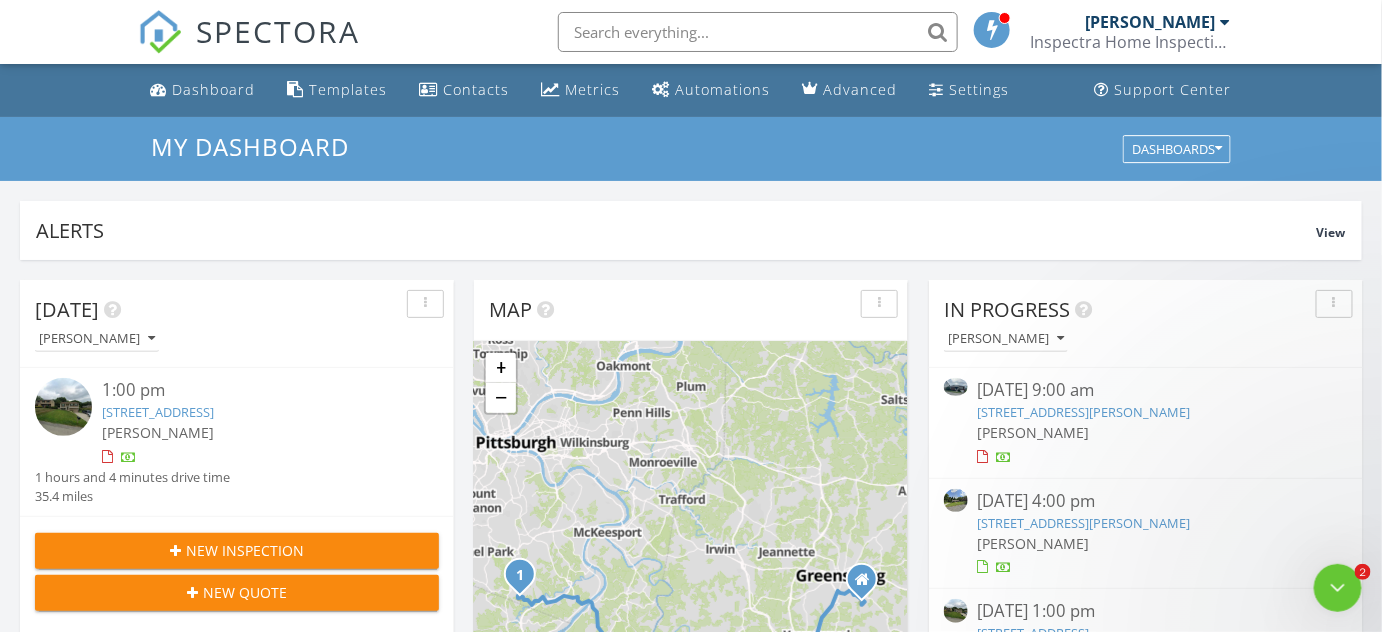 scroll, scrollTop: 0, scrollLeft: 0, axis: both 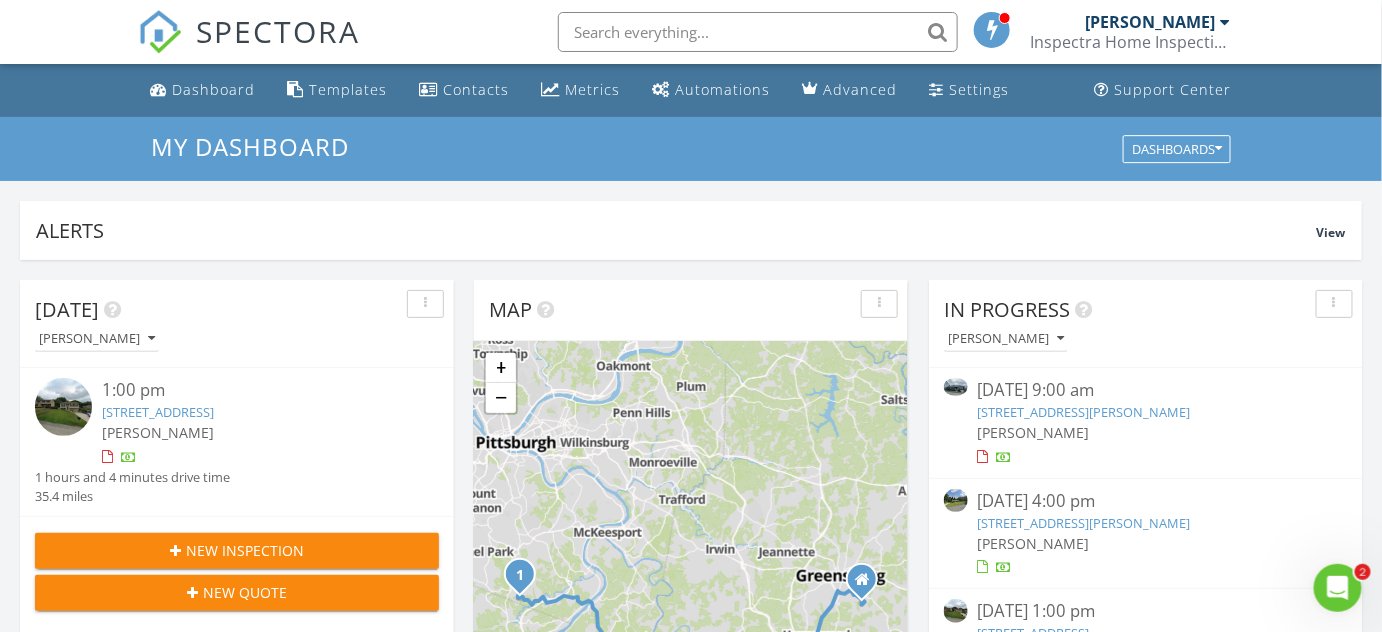 click on "111 S Hitchman St, Mount Pleasant, PA 15666" at bounding box center (1084, 412) 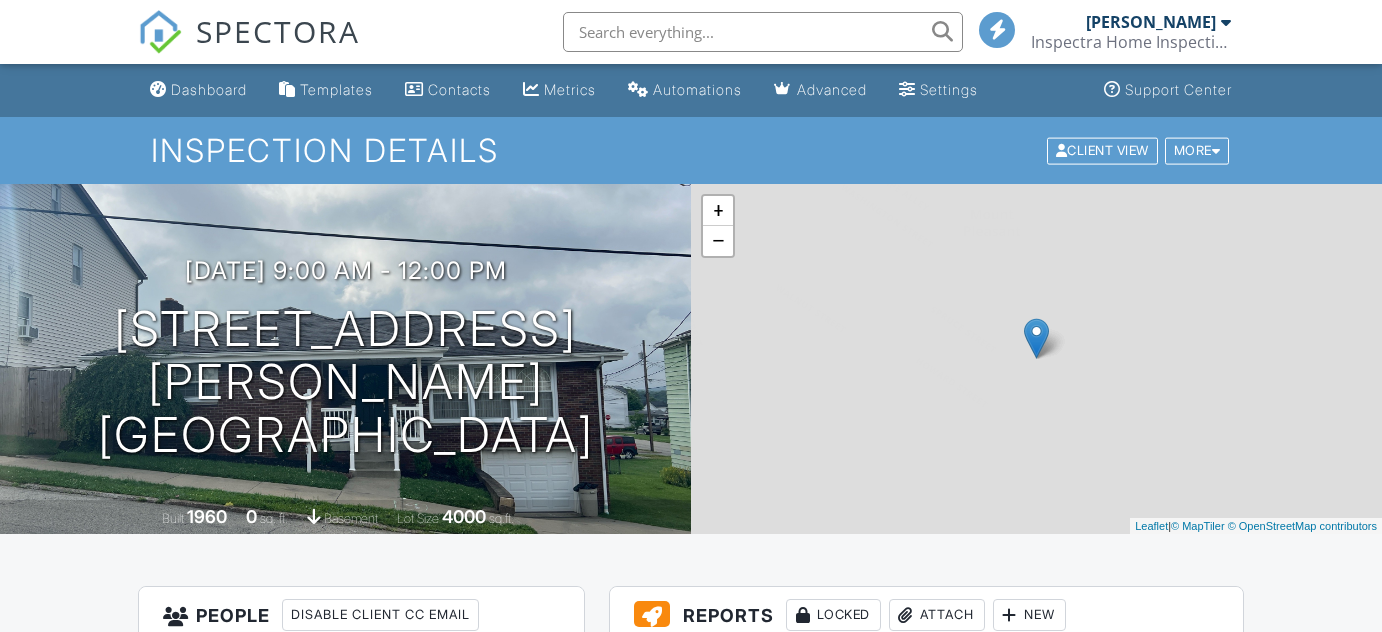 scroll, scrollTop: 0, scrollLeft: 0, axis: both 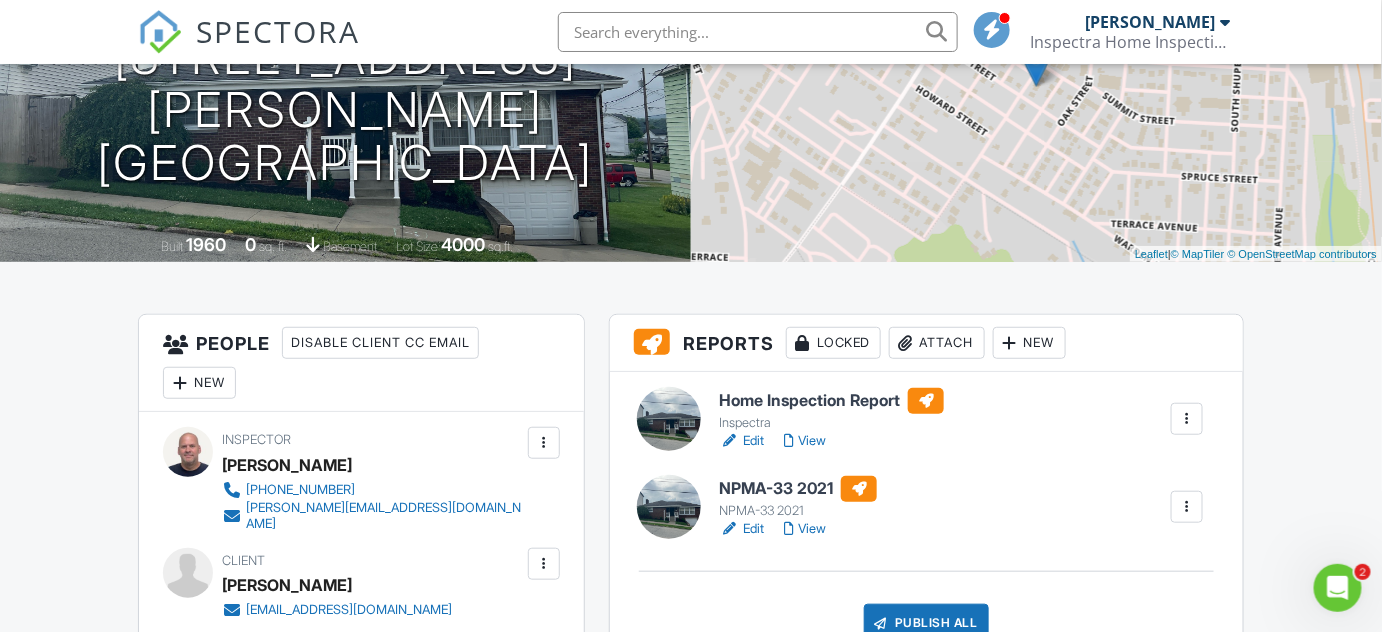 click on "Edit" at bounding box center (741, 529) 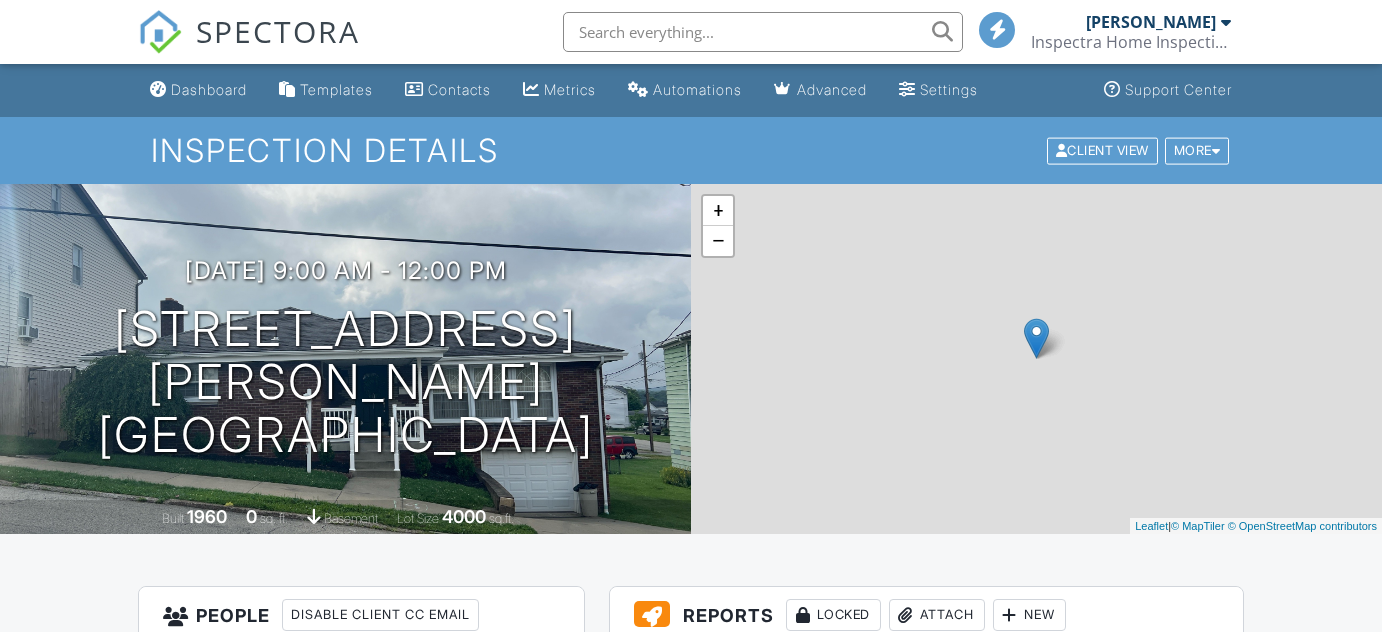 scroll, scrollTop: 0, scrollLeft: 0, axis: both 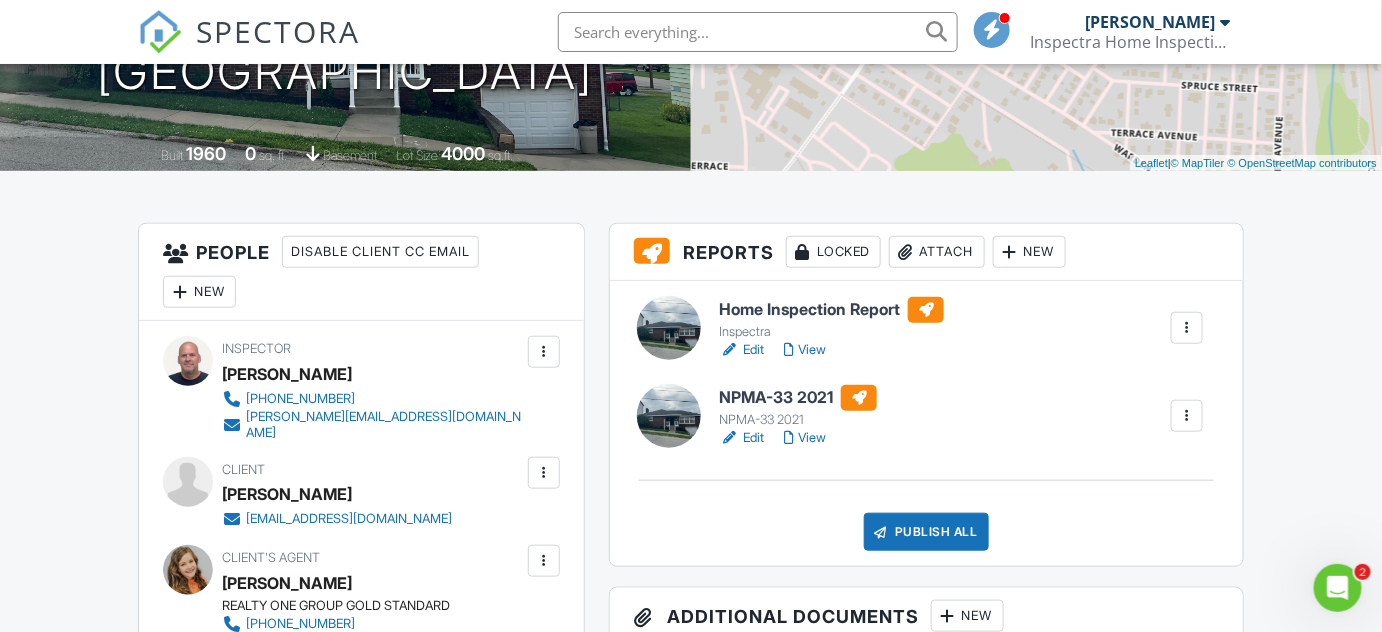 click on "View" at bounding box center (805, 438) 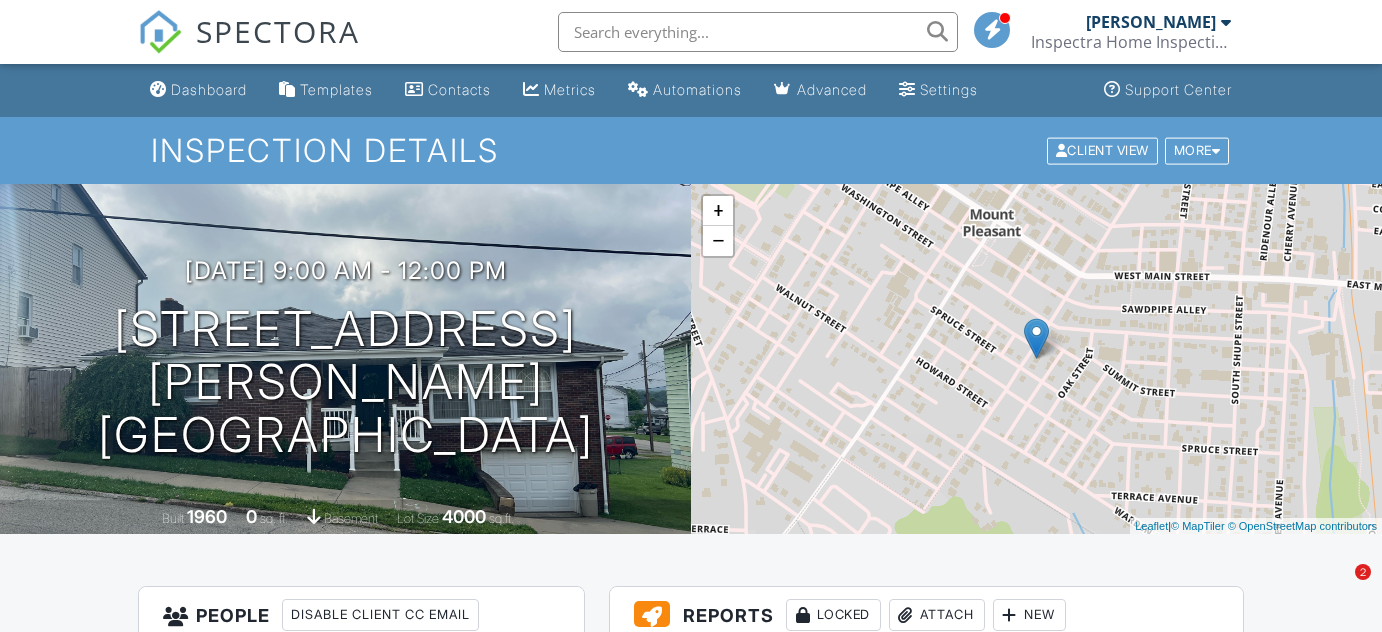 scroll, scrollTop: 0, scrollLeft: 0, axis: both 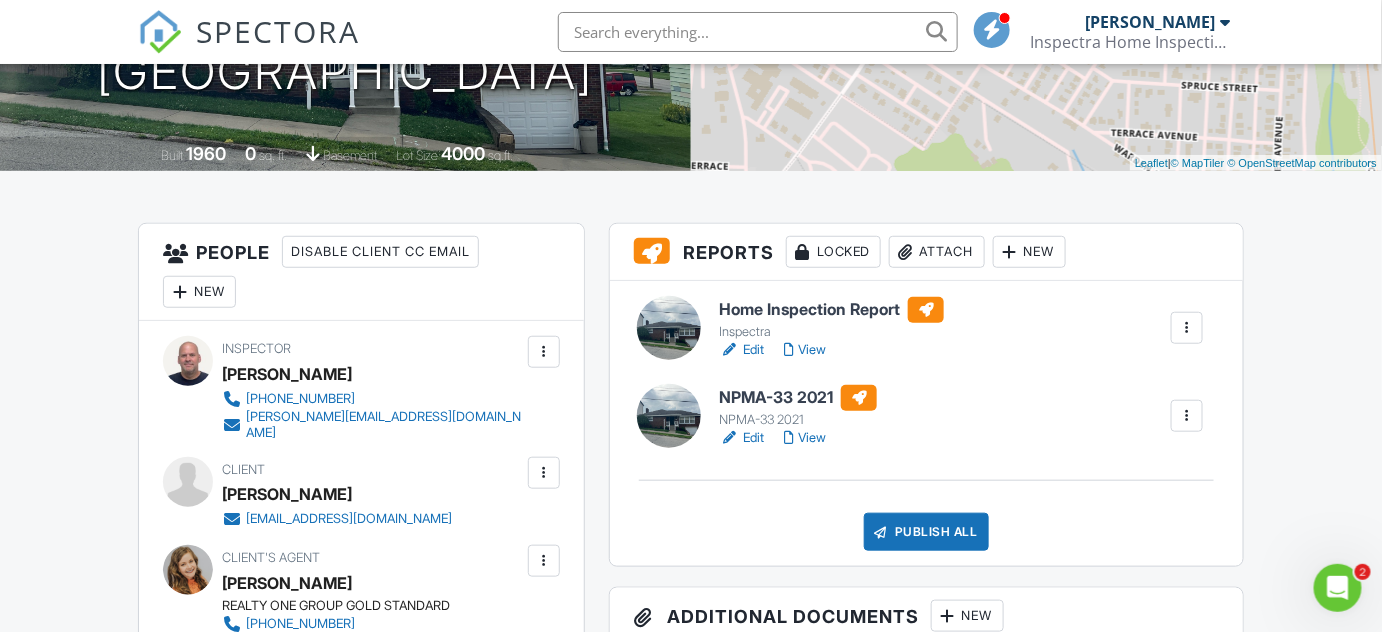 click on "Edit" at bounding box center (741, 350) 